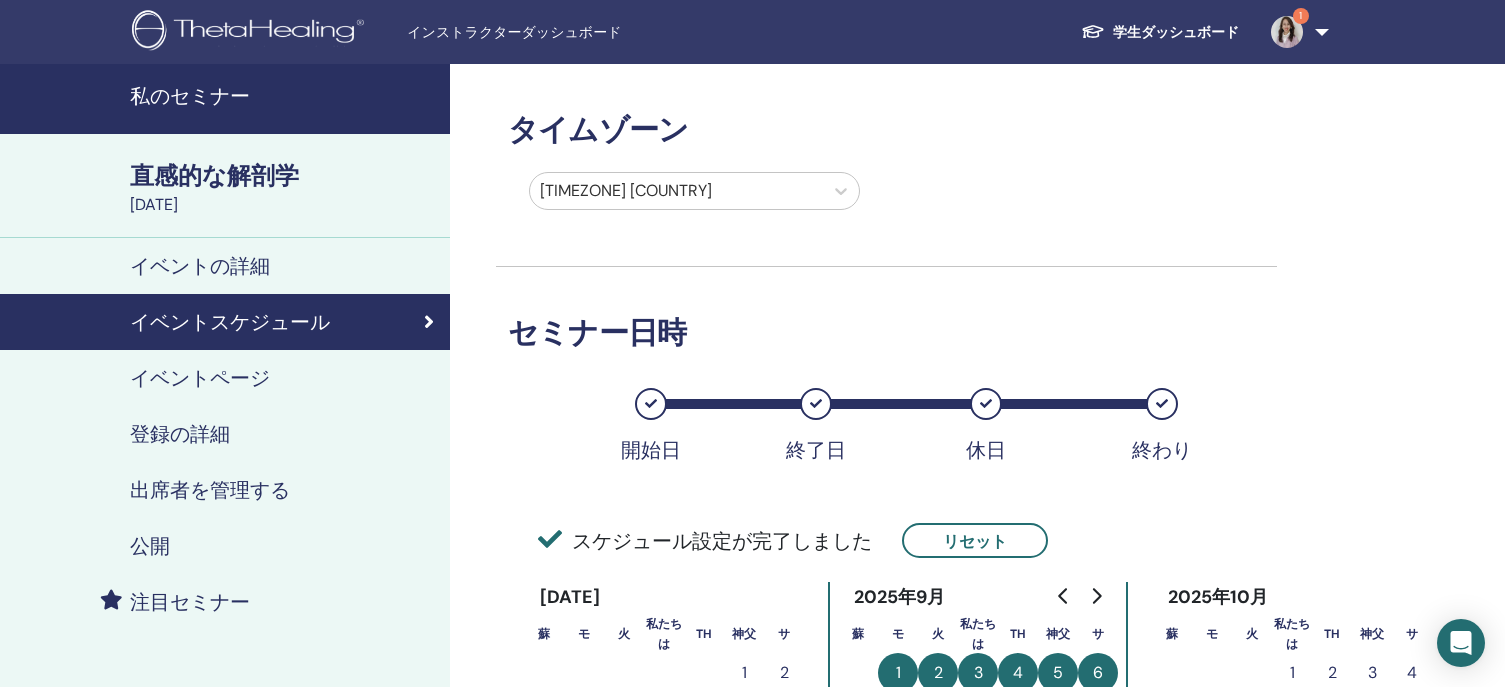 scroll, scrollTop: 400, scrollLeft: 0, axis: vertical 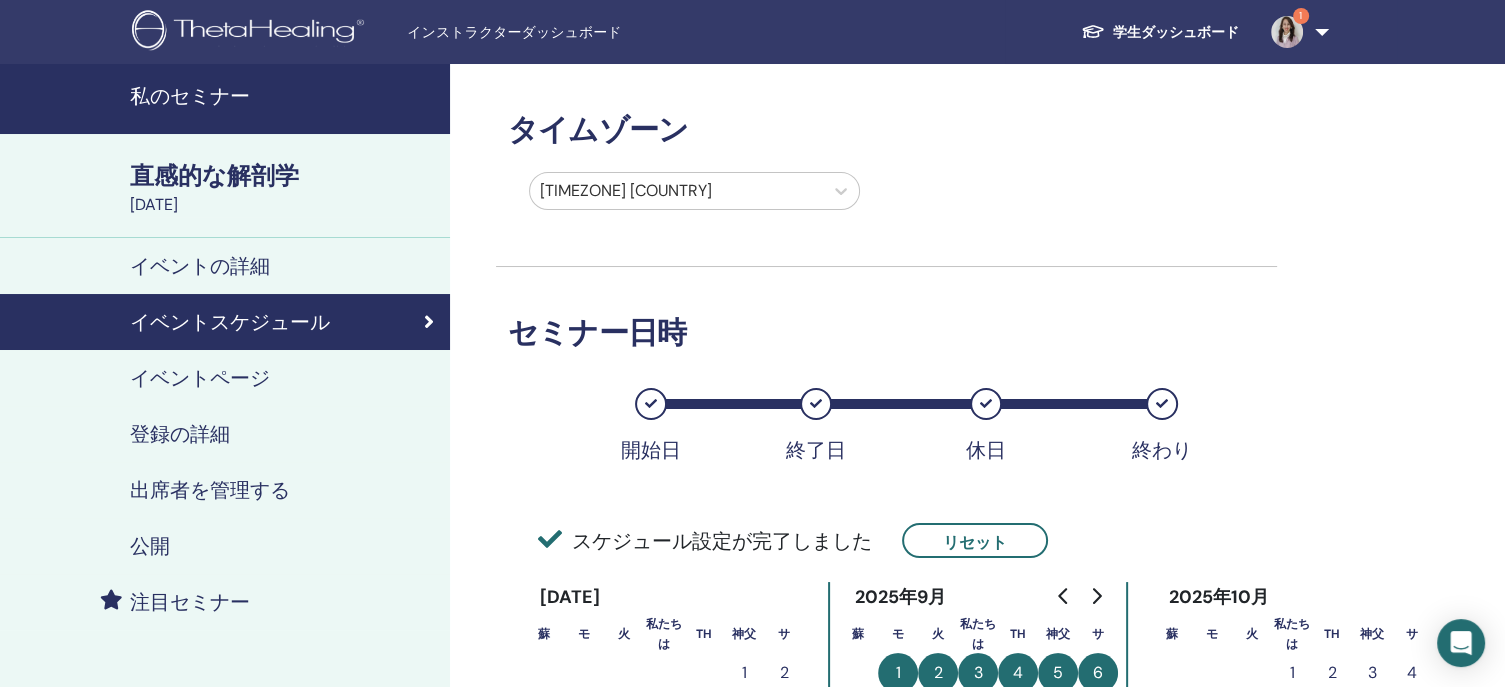 click on "私のセミナー" at bounding box center [190, 96] 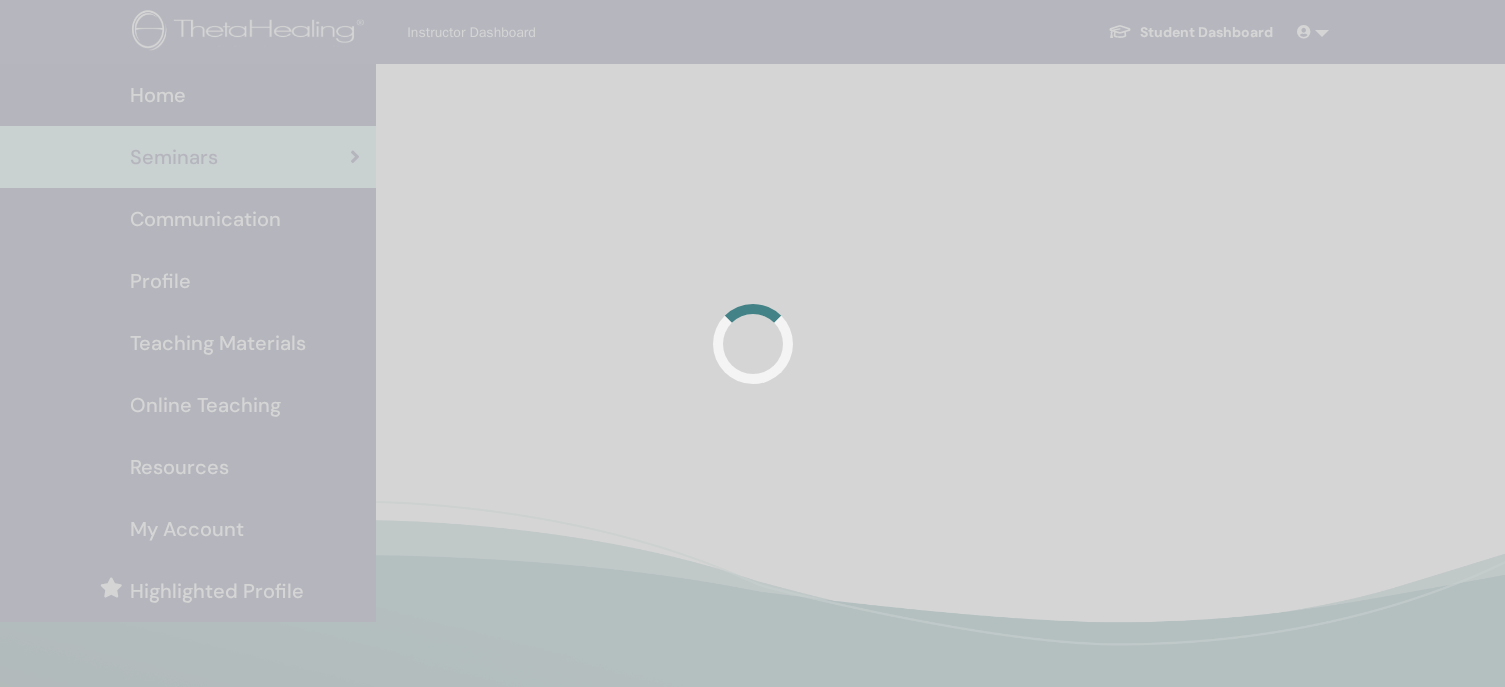 scroll, scrollTop: 0, scrollLeft: 0, axis: both 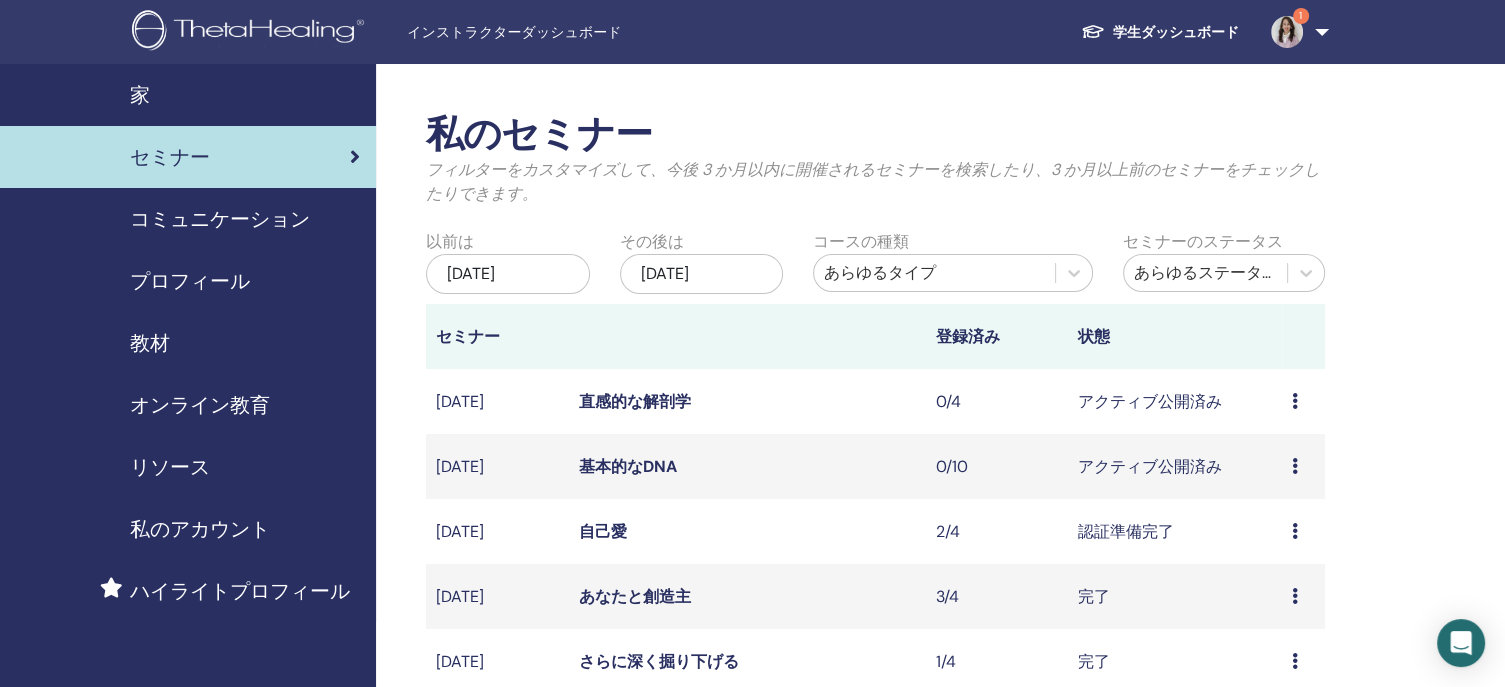 click on "私のセミナー フィルターをカスタマイズして、今後 3 か月以内に開催されるセミナーを検索したり、3 か月以上前のセミナーをチェックしたりできます。 以前は [DATE] その後は [DATE] コースの種類 あらゆるタイプ セミナーのステータス あらゆるステータス セミナー 登録済み 状態 [DATE] 直感的な解剖学 0/4 アクティブ公開済み プレビュー 編集 参加者 キャンセル [DATE] 基本的なDNA 0/10 アクティブ公開済み プレビュー 編集 参加者 キャンセル [DATE] 自己愛 2/4 認証準備完了 プレビュー 編集 参加者 キャンセル [DATE] あなたと創造主 3/4 完了 プレビュー 参加者 [DATE] さらに深く掘り下げる 1/4 完了 プレビュー 参加者 セミナーを作成する セミナー登録 注文番号 参加者 イベント 日付" at bounding box center [940, 652] 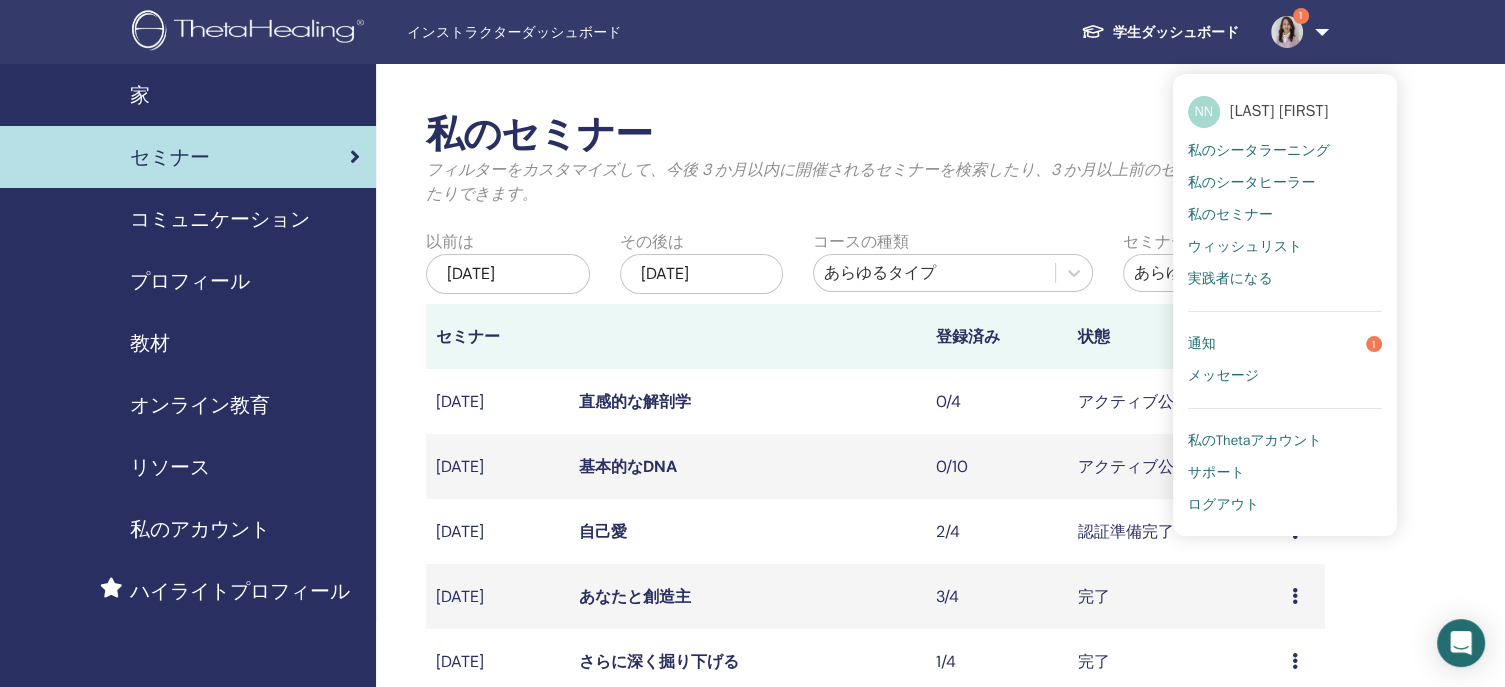 click on "[LAST] [FIRST]" at bounding box center [1279, 111] 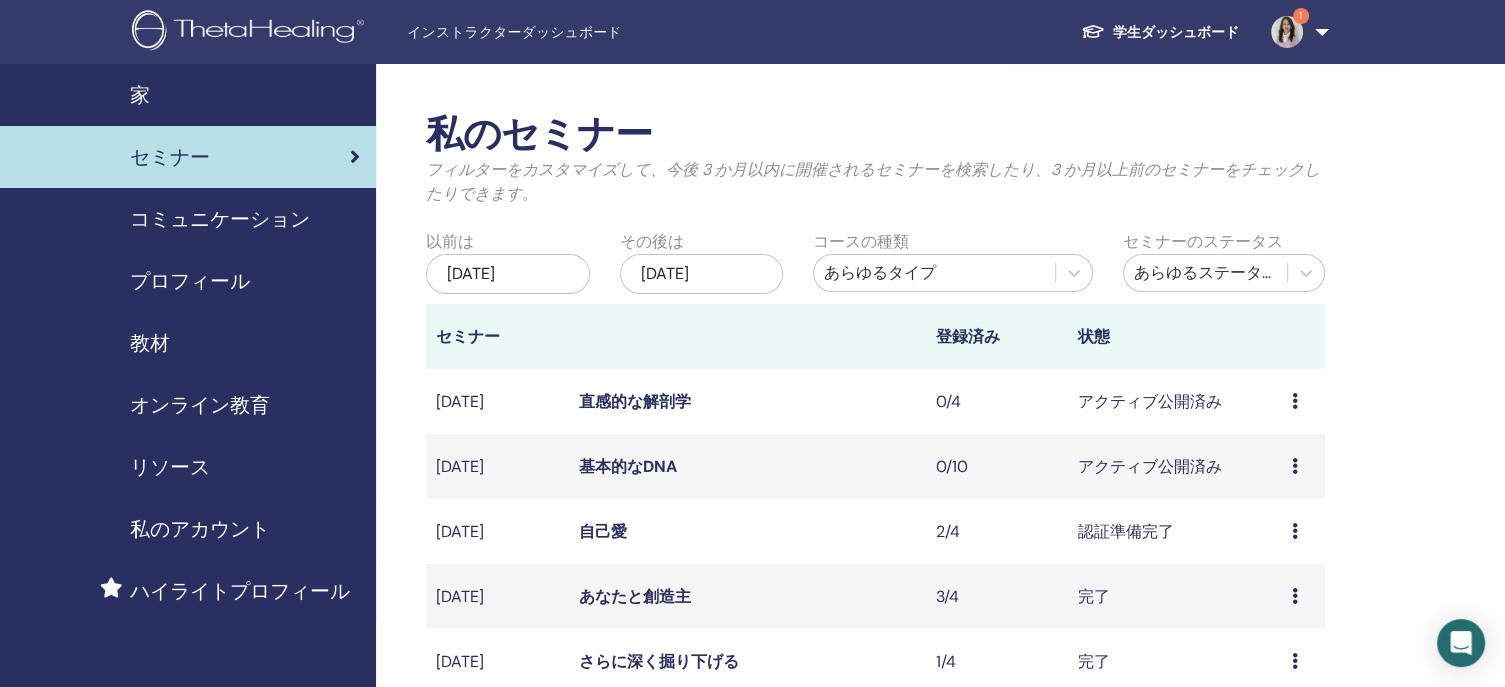 click at bounding box center (1287, 32) 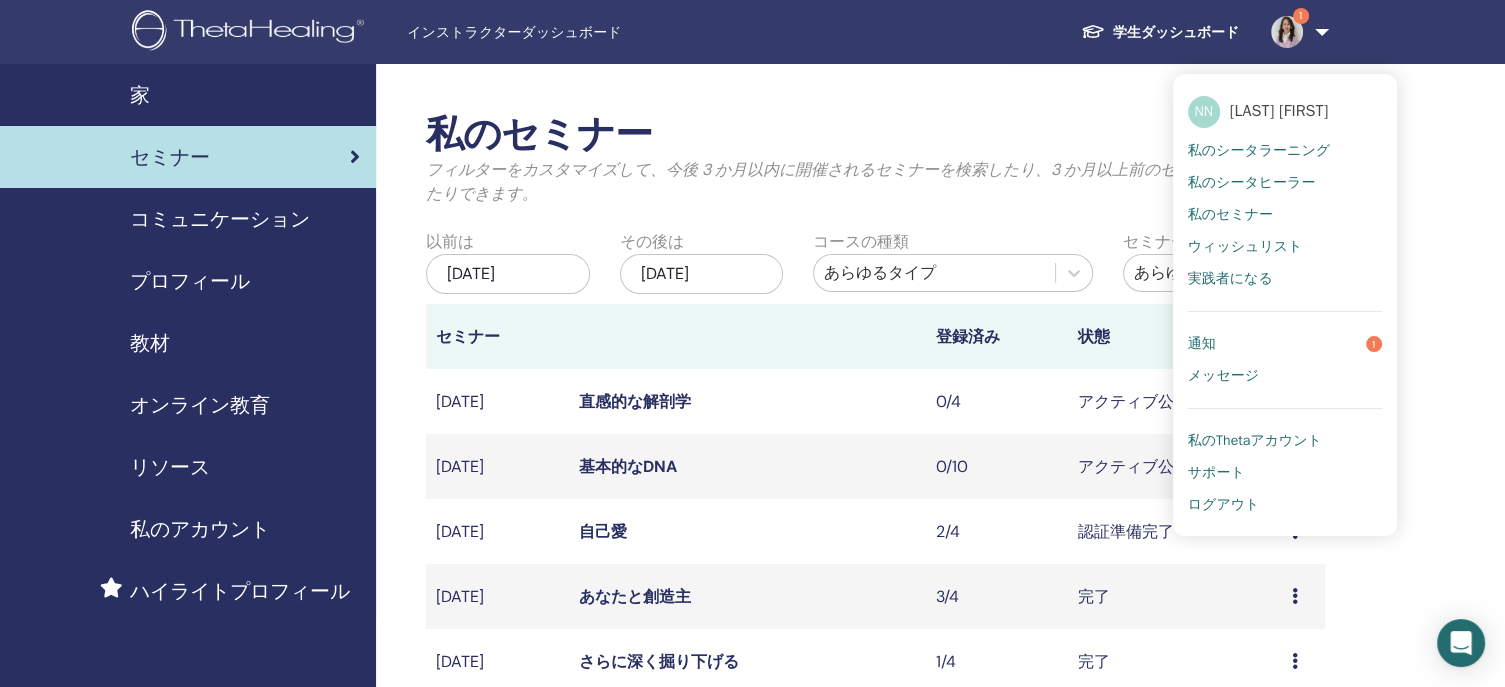 click on "私のThetaアカウント" at bounding box center [1255, 440] 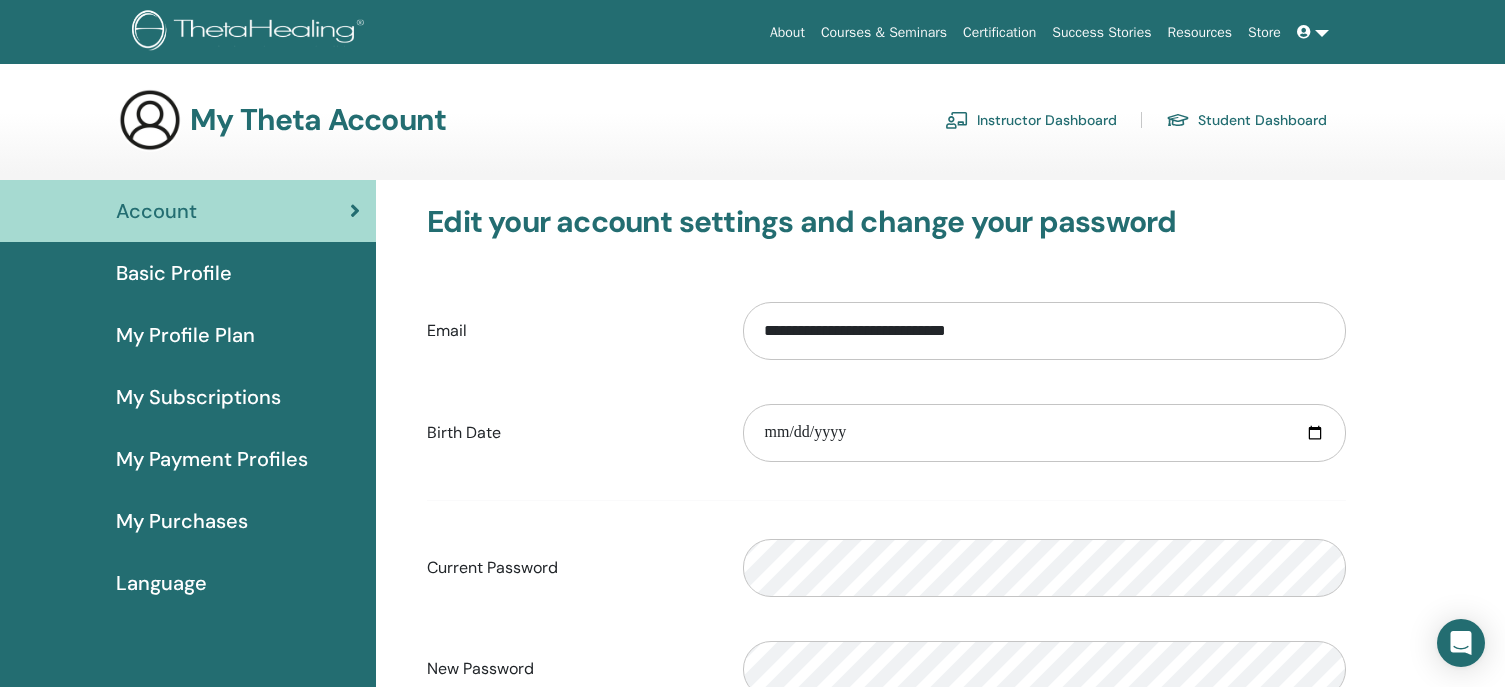 scroll, scrollTop: 0, scrollLeft: 0, axis: both 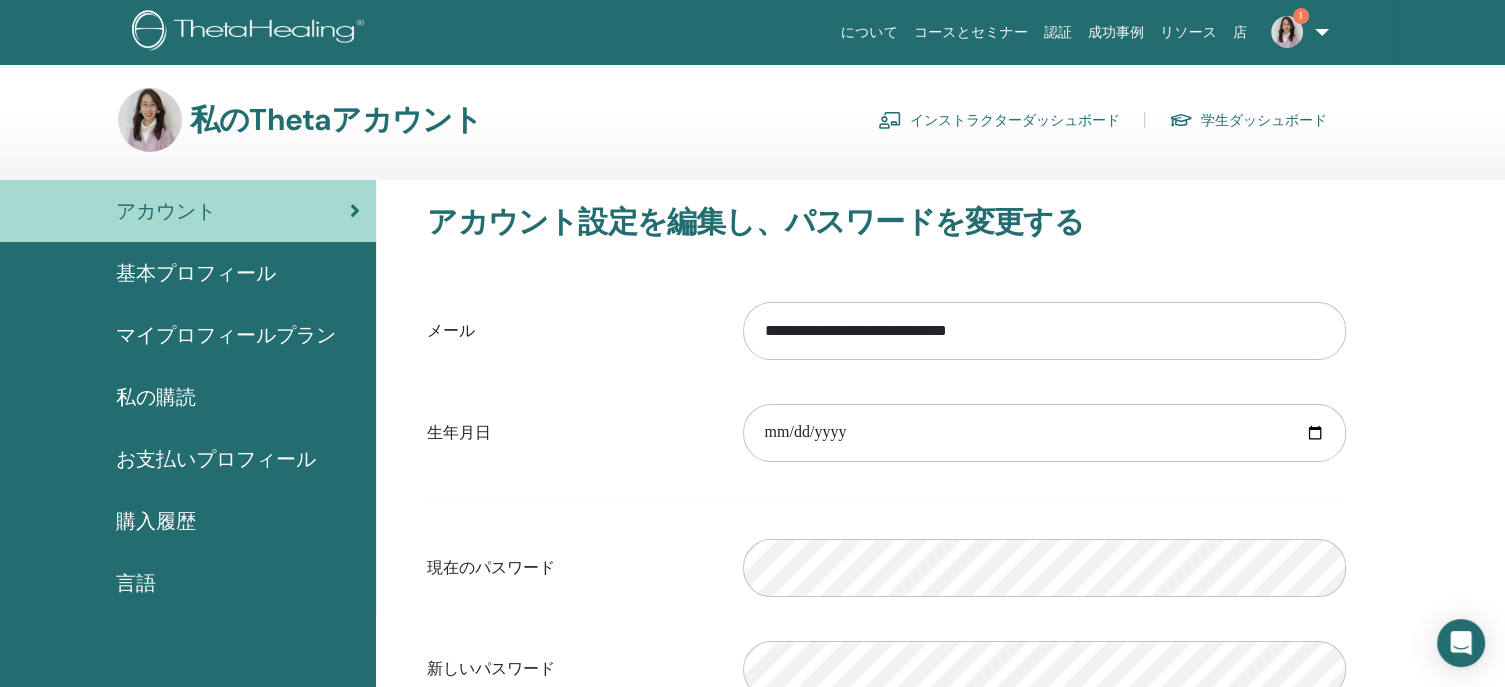 click on "基本プロフィール" at bounding box center [196, 273] 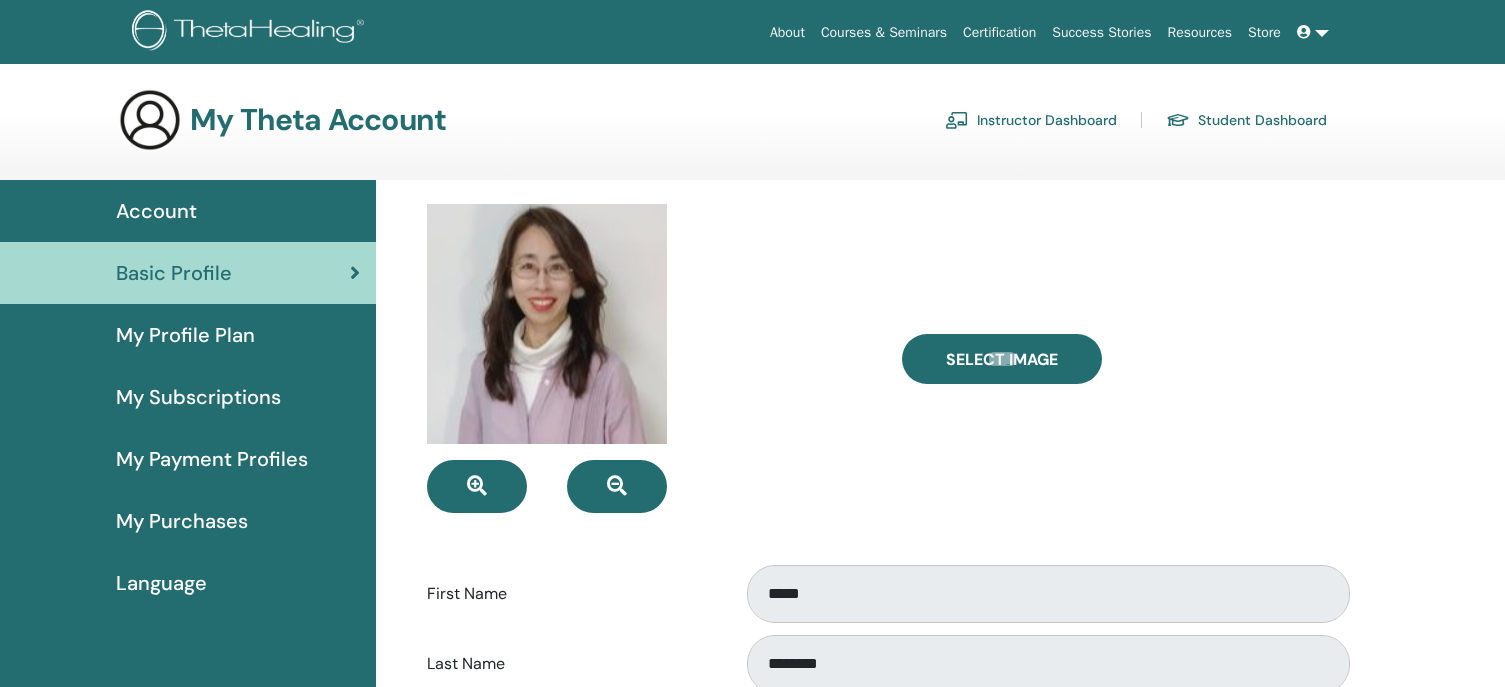 scroll, scrollTop: 0, scrollLeft: 0, axis: both 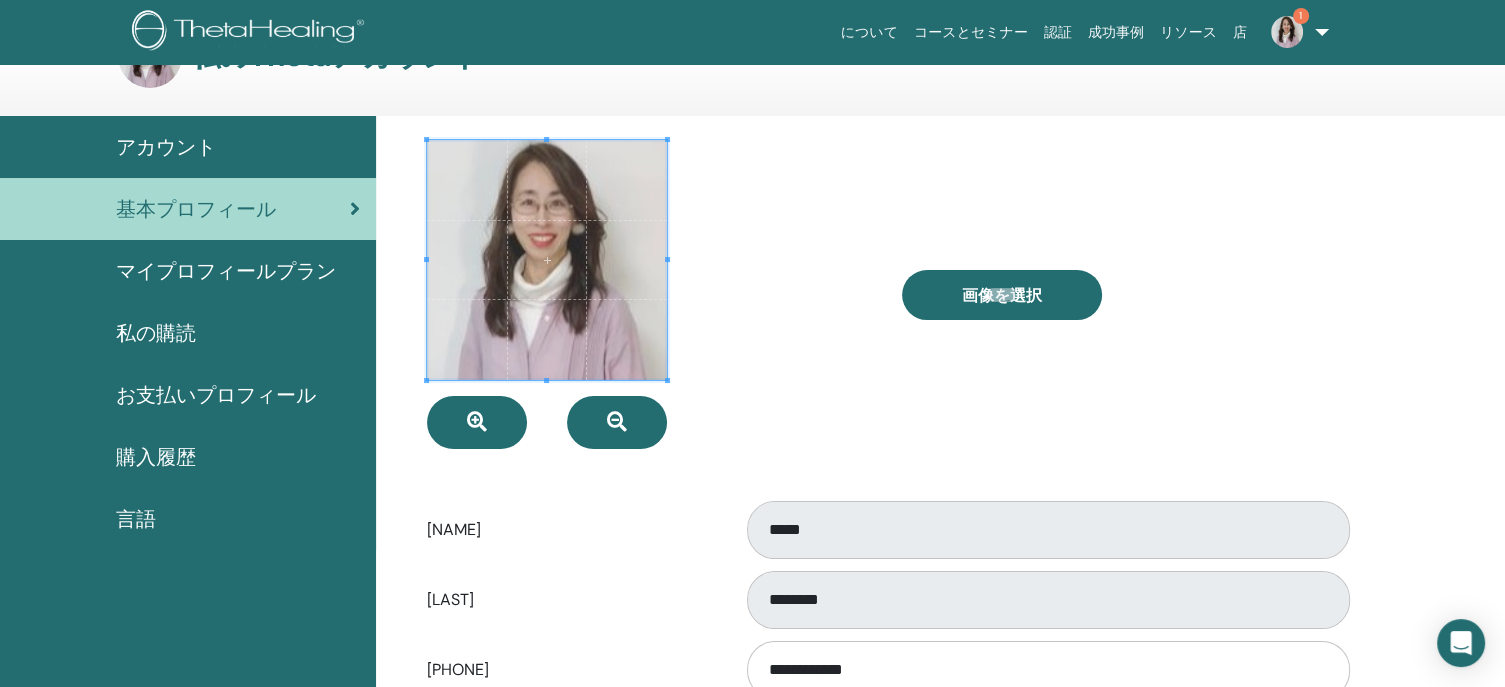 click on "アカウント" at bounding box center [166, 147] 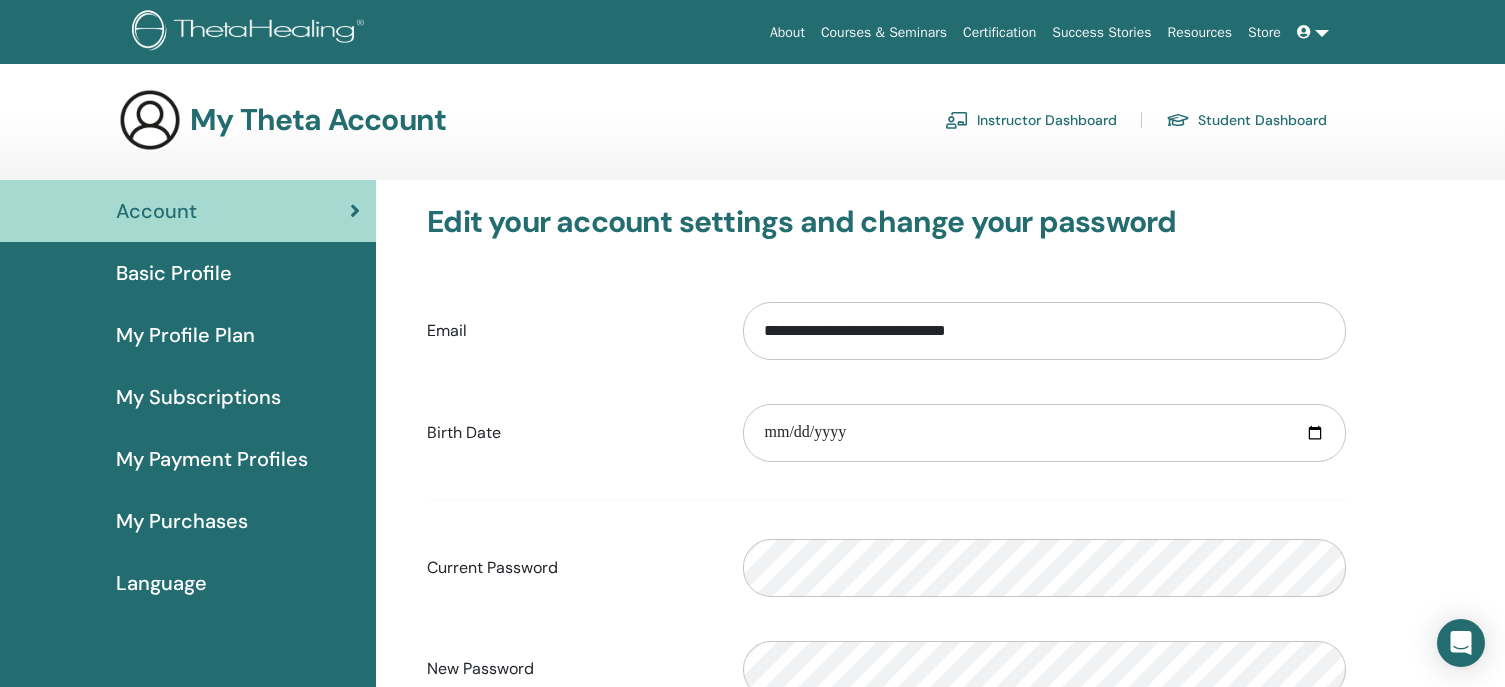 scroll, scrollTop: 0, scrollLeft: 0, axis: both 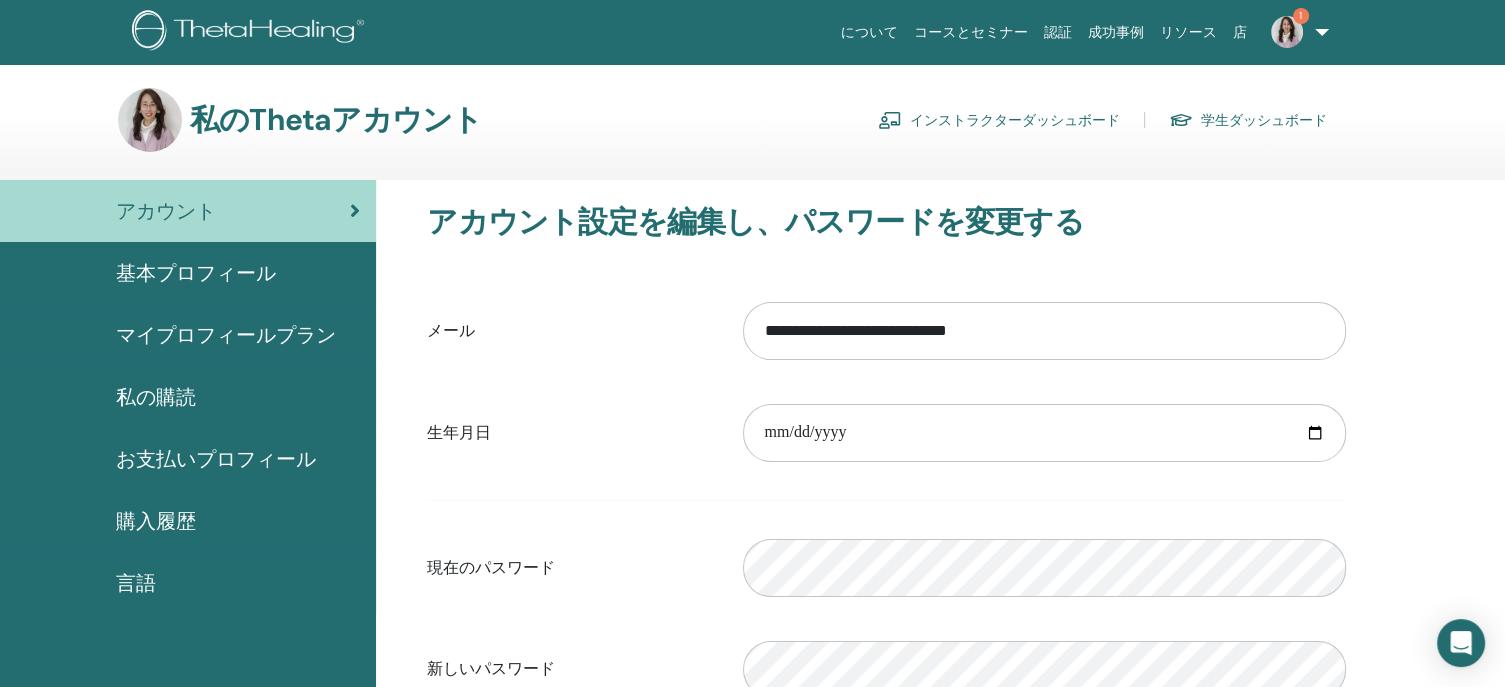 click on "基本プロフィール" at bounding box center (196, 273) 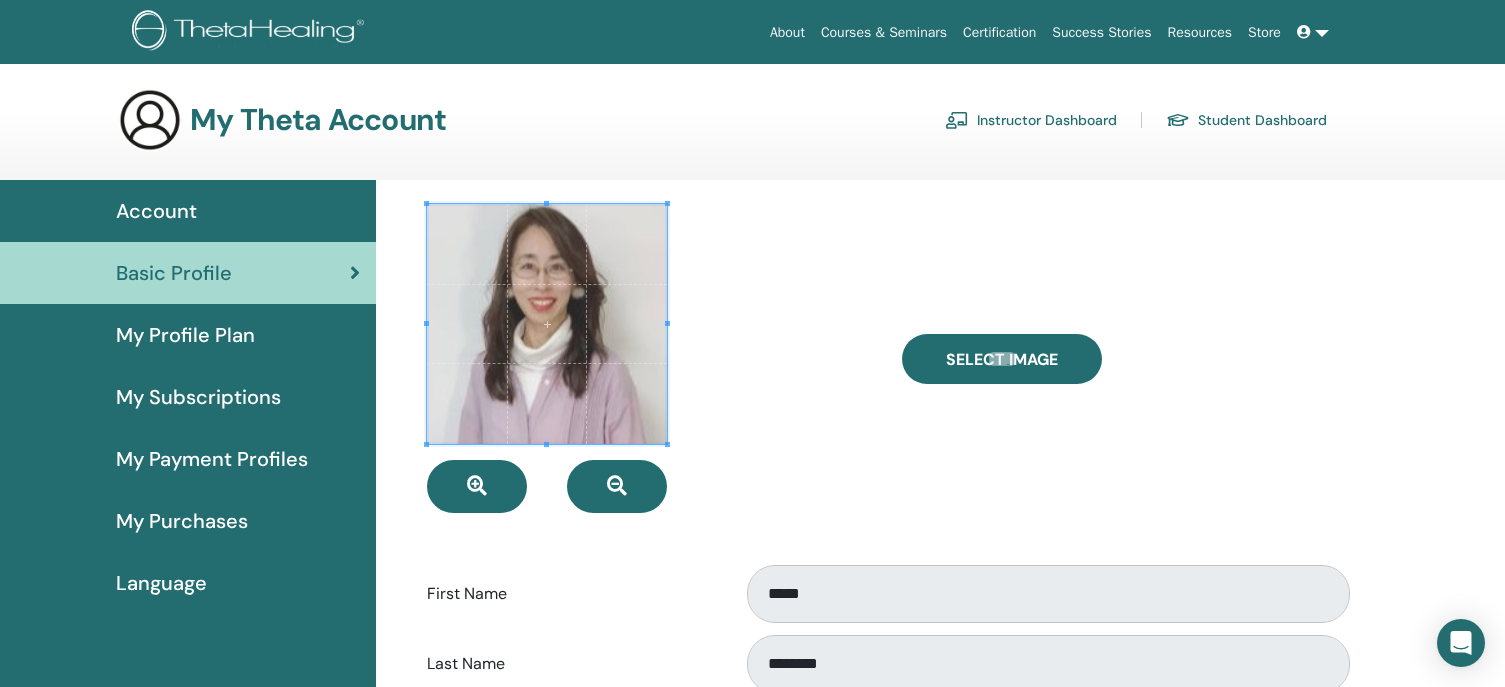 scroll, scrollTop: 0, scrollLeft: 0, axis: both 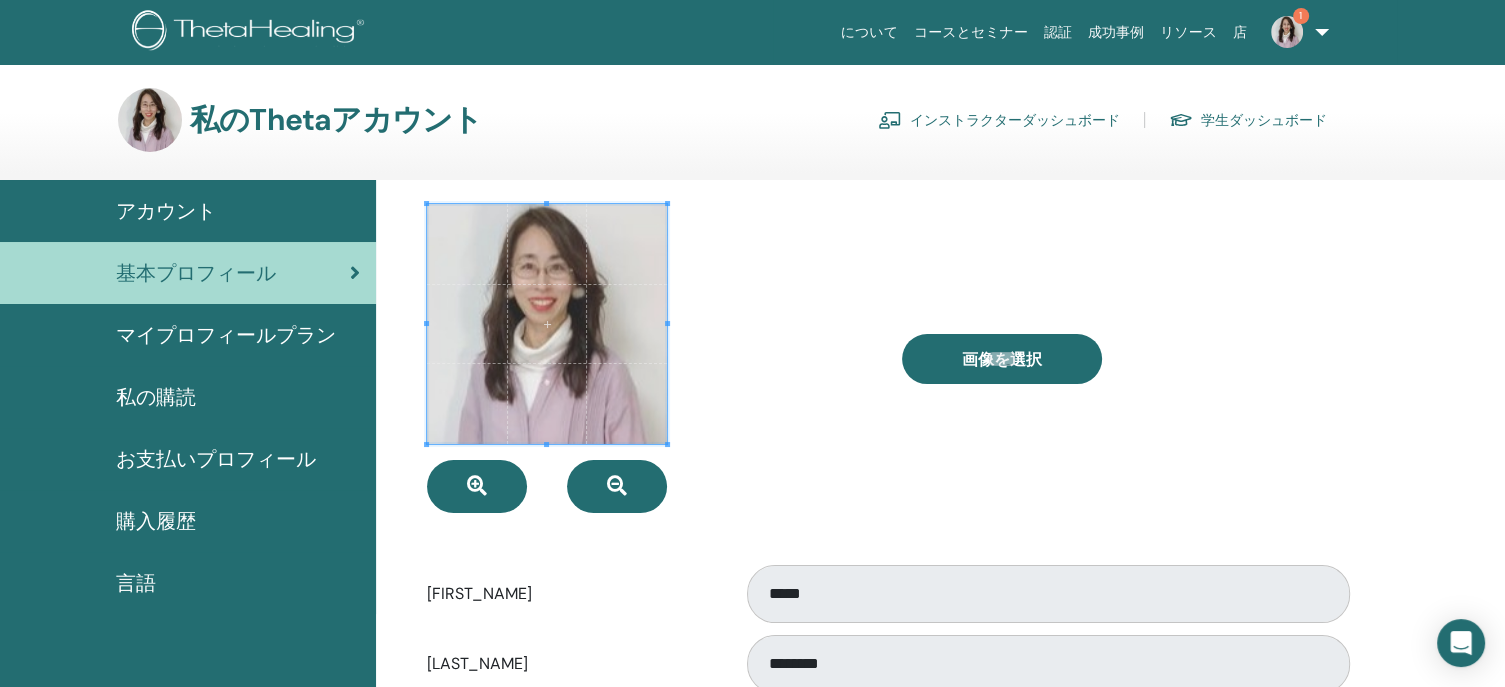 click on "アカウント" at bounding box center [166, 211] 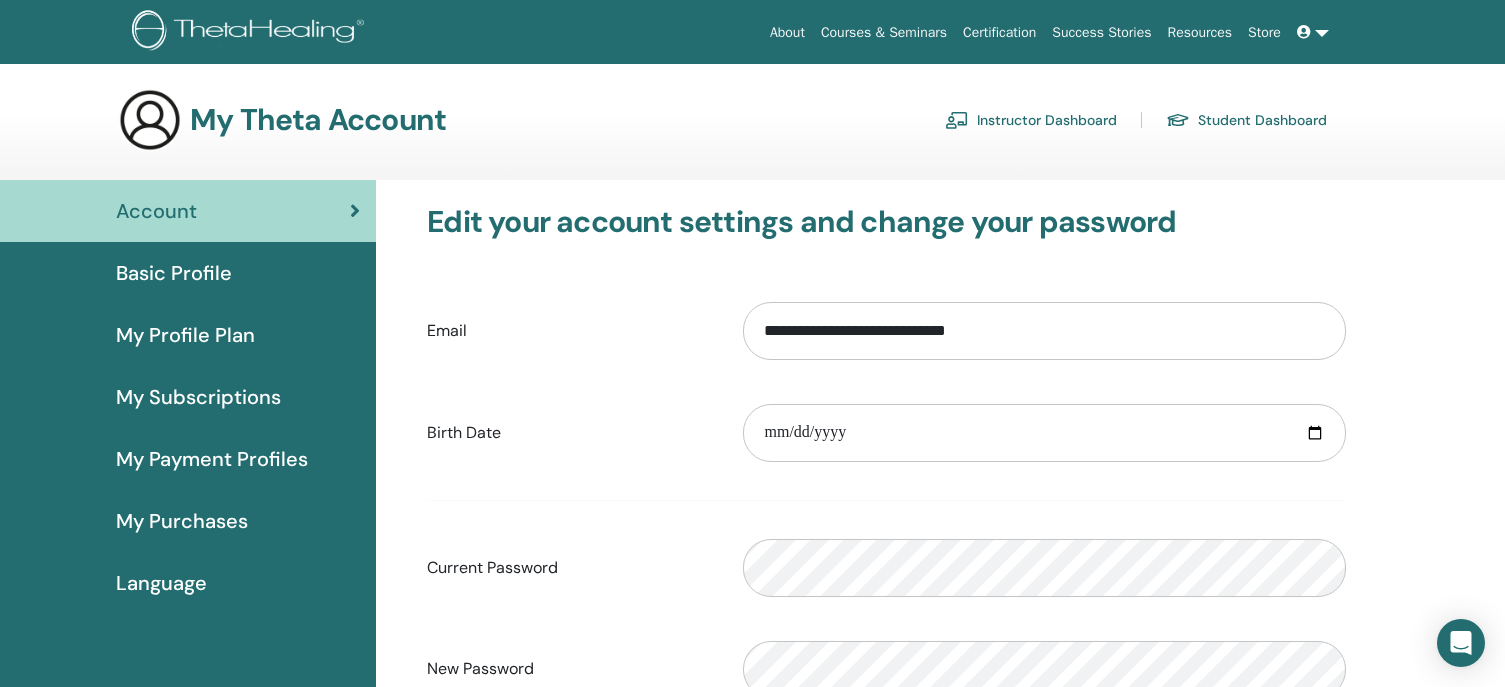 scroll, scrollTop: 0, scrollLeft: 0, axis: both 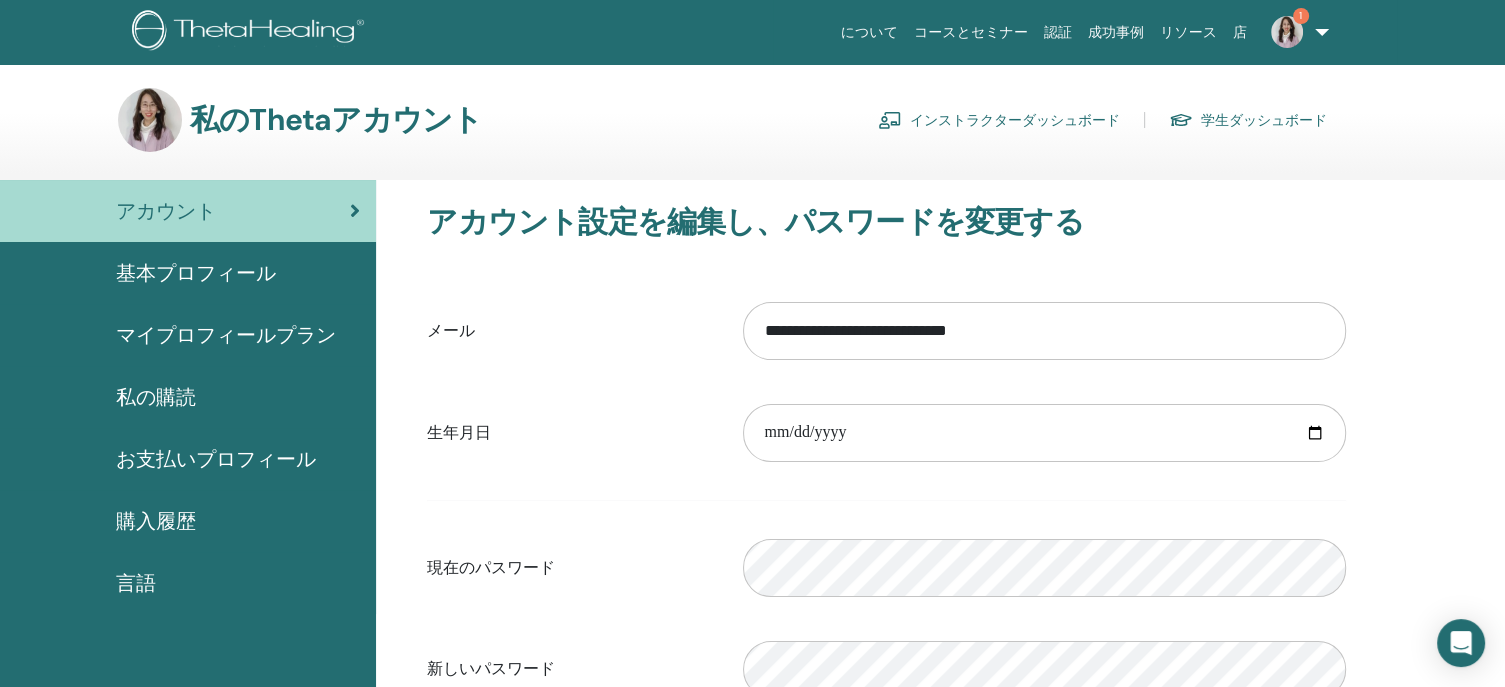 drag, startPoint x: 716, startPoint y: 108, endPoint x: 664, endPoint y: 150, distance: 66.8431 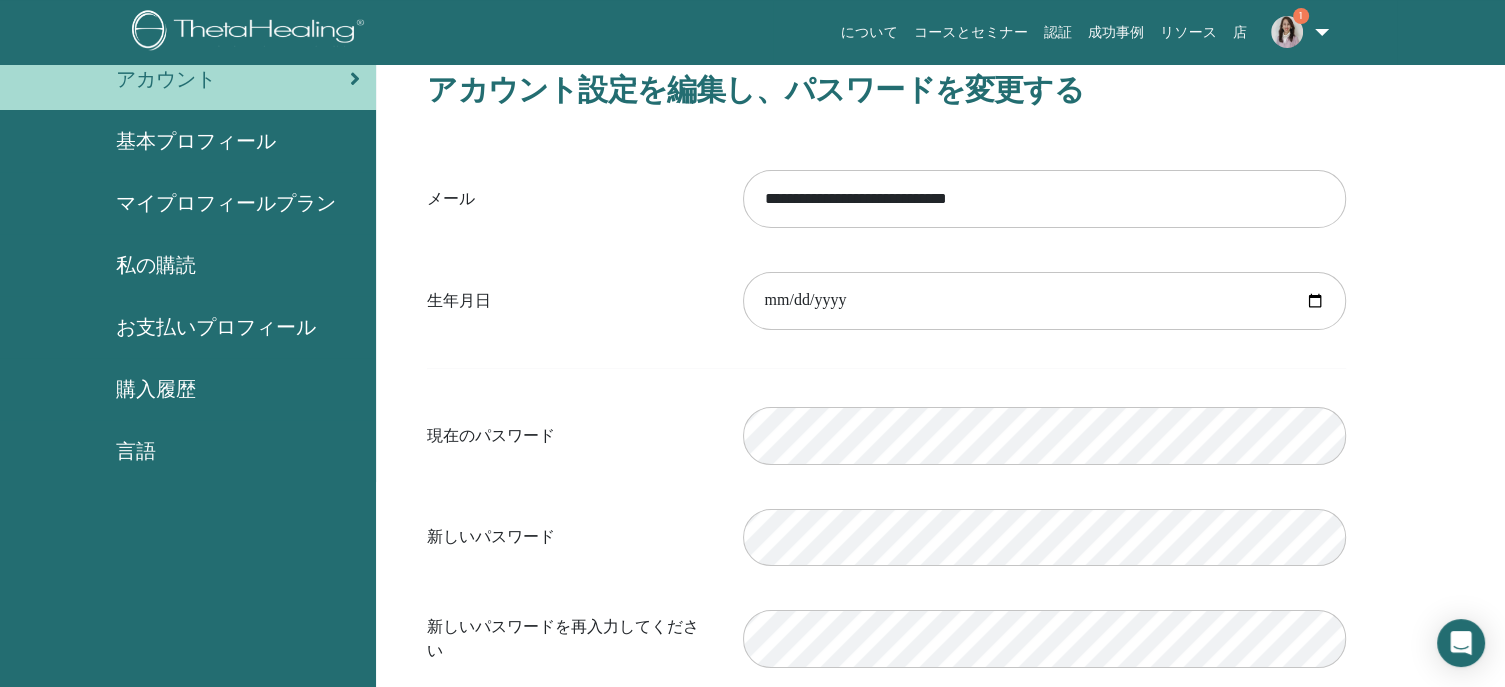 scroll, scrollTop: 136, scrollLeft: 0, axis: vertical 